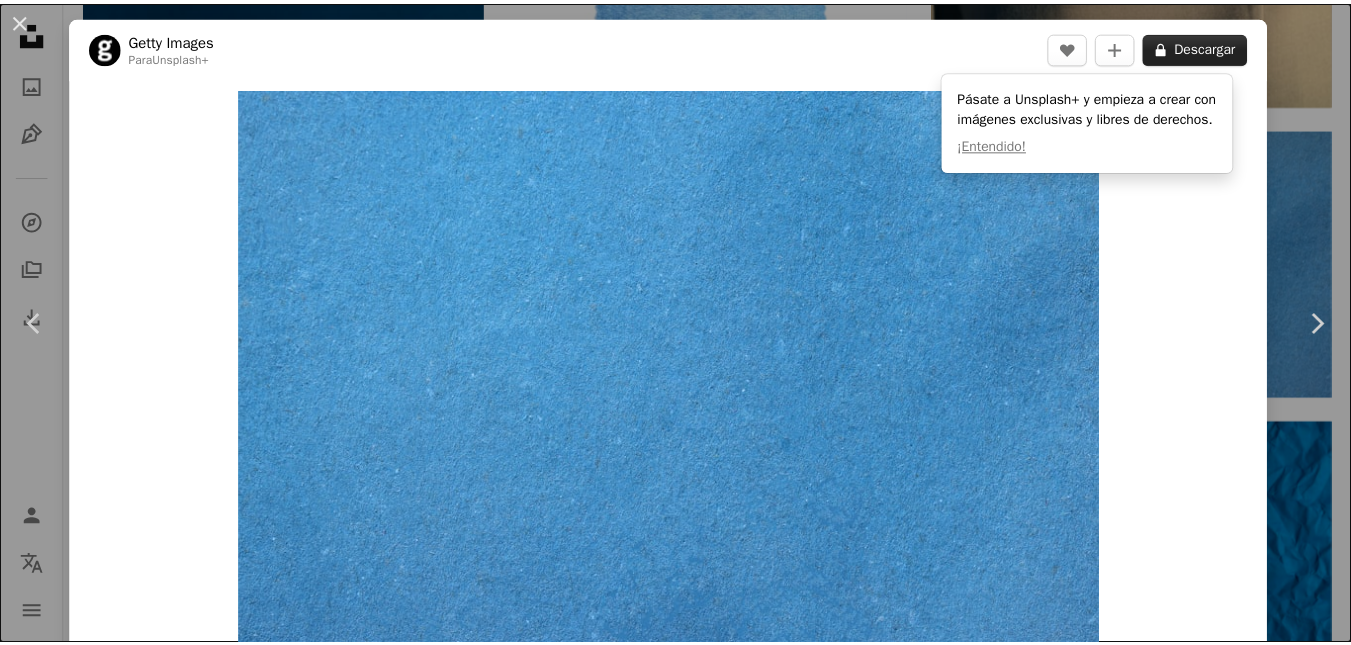 scroll, scrollTop: 4008, scrollLeft: 0, axis: vertical 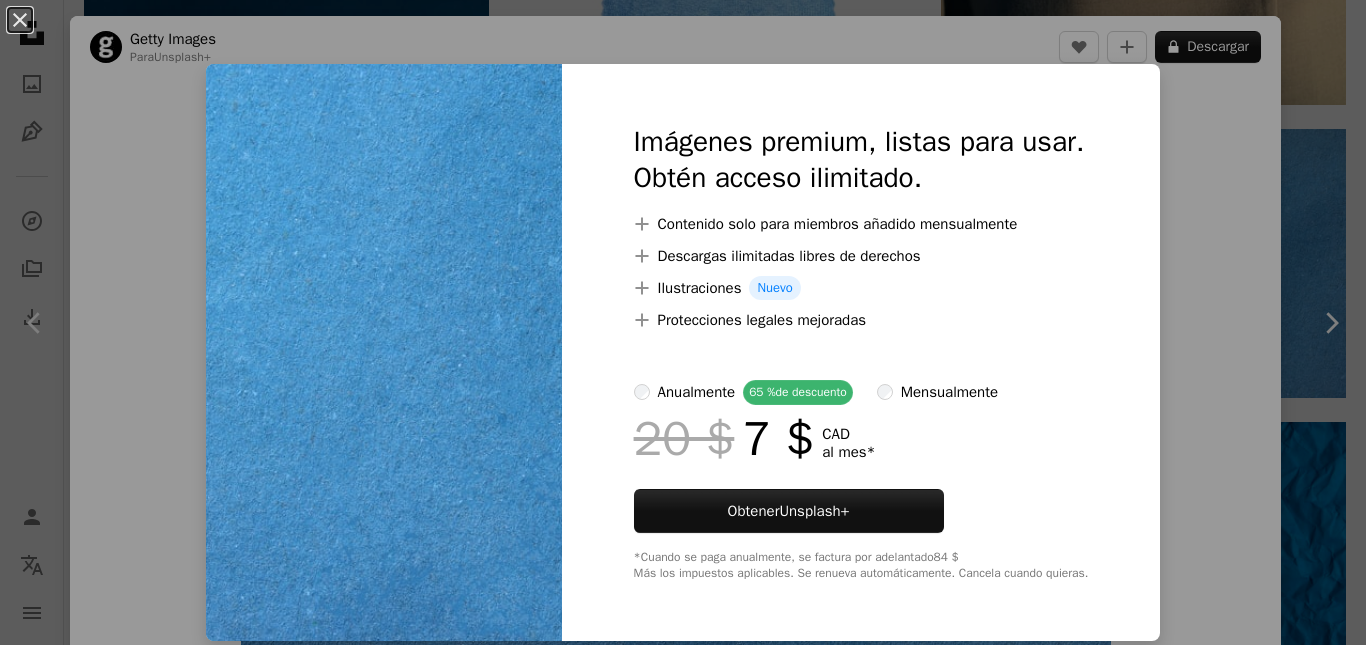 click on "An X shape Imágenes premium, listas para usar. Obtén acceso ilimitado. A plus sign Contenido solo para miembros añadido mensualmente A plus sign Descargas ilimitadas libres de derechos A plus sign Ilustraciones  Nuevo A plus sign Protecciones legales mejoradas anualmente 65 %  de descuento mensualmente 20 $   7 $ CAD al mes * Obtener  Unsplash+ *Cuando se paga anualmente, se factura por adelantado  84 $ Más los impuestos aplicables. Se renueva automáticamente. Cancela cuando quieras." at bounding box center [683, 322] 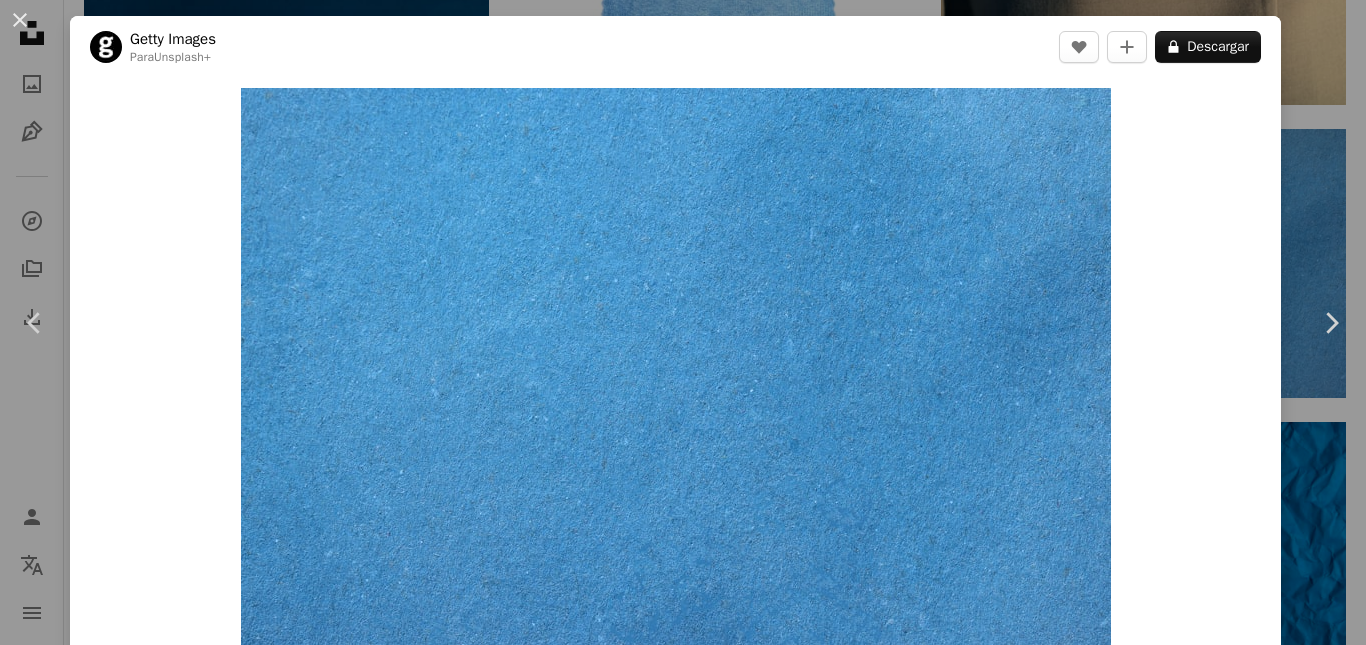 click on "An X shape Chevron left Chevron right Getty Images Para  Unsplash+ A heart A plus sign A lock Descargar Zoom in A forward-right arrow Compartir More Actions Calendar outlined Publicado el  [DATE] Camera Canon, EOS R5 Safety Con la  Licencia Unsplash+ abstracto azul libro papel patrón diseño fotografía industria marrón Fondos reciclaje documento colores viejo limpio embalaje sucio oficio paquete horizontal Imágenes gratuitas Imágenes relacionadas Plus sign for Unsplash+ A heart A plus sign [PERSON_NAME] Para  Unsplash+ A lock Descargar Plus sign for Unsplash+ A heart A plus sign [PERSON_NAME] Para  Unsplash+ A lock Descargar Plus sign for Unsplash+ A heart A plus sign [PERSON_NAME] Para  Unsplash+ A lock Descargar Plus sign for Unsplash+ A heart A plus sign Slashio Photography Para  Unsplash+ A lock Descargar Plus sign for Unsplash+ A heart A plus sign [PERSON_NAME] Para  Unsplash+ A lock Descargar Plus sign for Unsplash+ A heart A plus sign [PERSON_NAME] Para  Unsplash+ A lock" at bounding box center [683, 322] 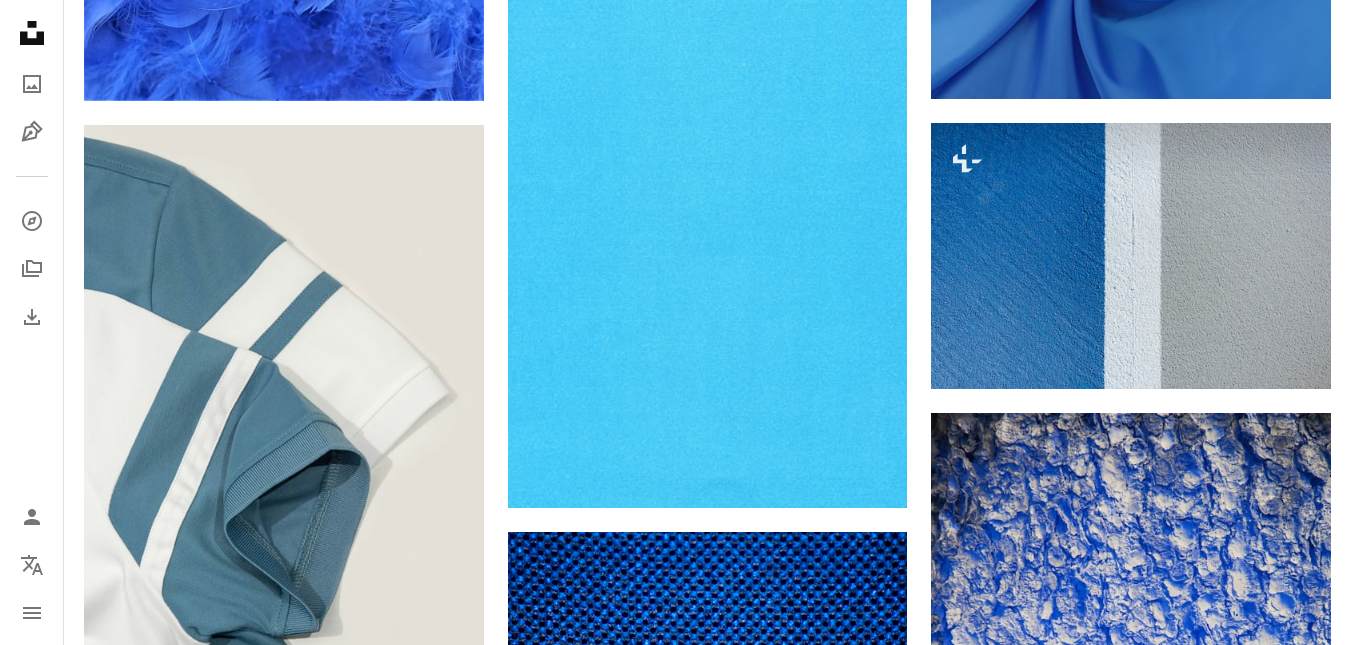 scroll, scrollTop: 5007, scrollLeft: 0, axis: vertical 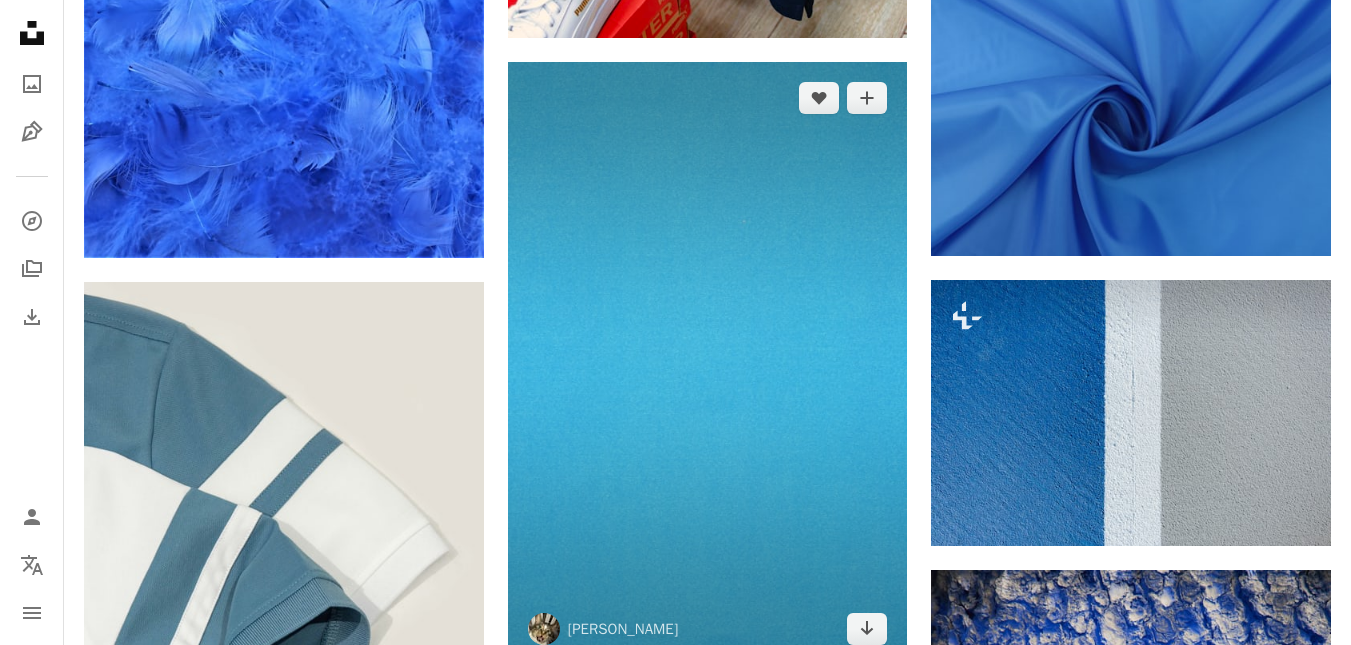 click at bounding box center (708, 363) 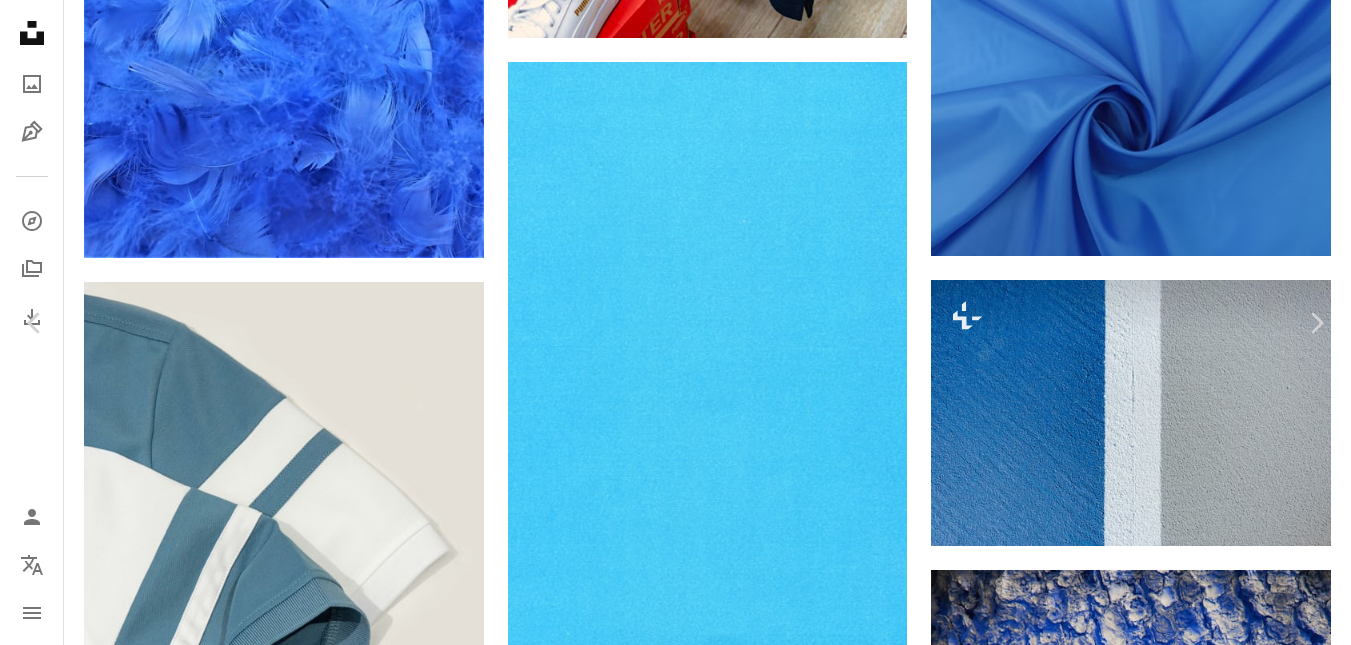click on "Descargar gratis" at bounding box center (1149, 3737) 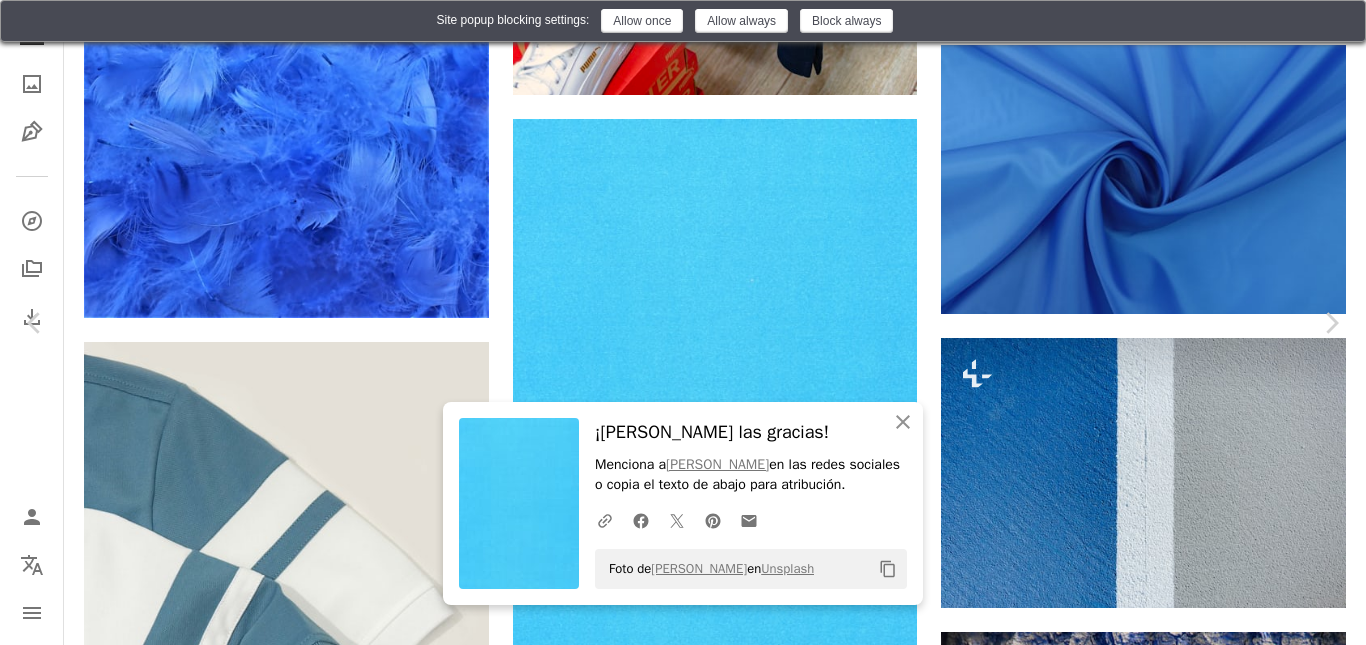 click on "An X shape Chevron left Chevron right An X shape Cerrar ¡Dale las gracias! Menciona a  [PERSON_NAME]  en las redes sociales o copia el texto de abajo para atribución. A URL sharing icon (chains) Facebook icon X (formerly Twitter) icon Pinterest icon An envelope Foto de  [PERSON_NAME]  en  Unsplash
Copy content Have an idea? A website makes it real. Start A Free Trial [PERSON_NAME] heathergreengreen A heart A plus sign Descargar gratis Chevron down Zoom in Visualizaciones 249.680 Descargas 3492 A forward-right arrow Compartir Info icon Información More Actions Calendar outlined Publicado el  [DATE] Safety Uso gratuito bajo la  Licencia Unsplash fondo textura textura de papel papel fondo azul Fondo del papel Textura azul Texturas Papel [PERSON_NAME] azul bebé Libro Azul papel del arte texturado Cartulina azul cerceta toalla Imágenes de Creative Commons Explora imágenes premium relacionadas en iStock  |  Ahorra un 20 % con el código UNSPLASH20 Ver más en iStock  ↗ Imágenes relacionadas" at bounding box center [683, 4112] 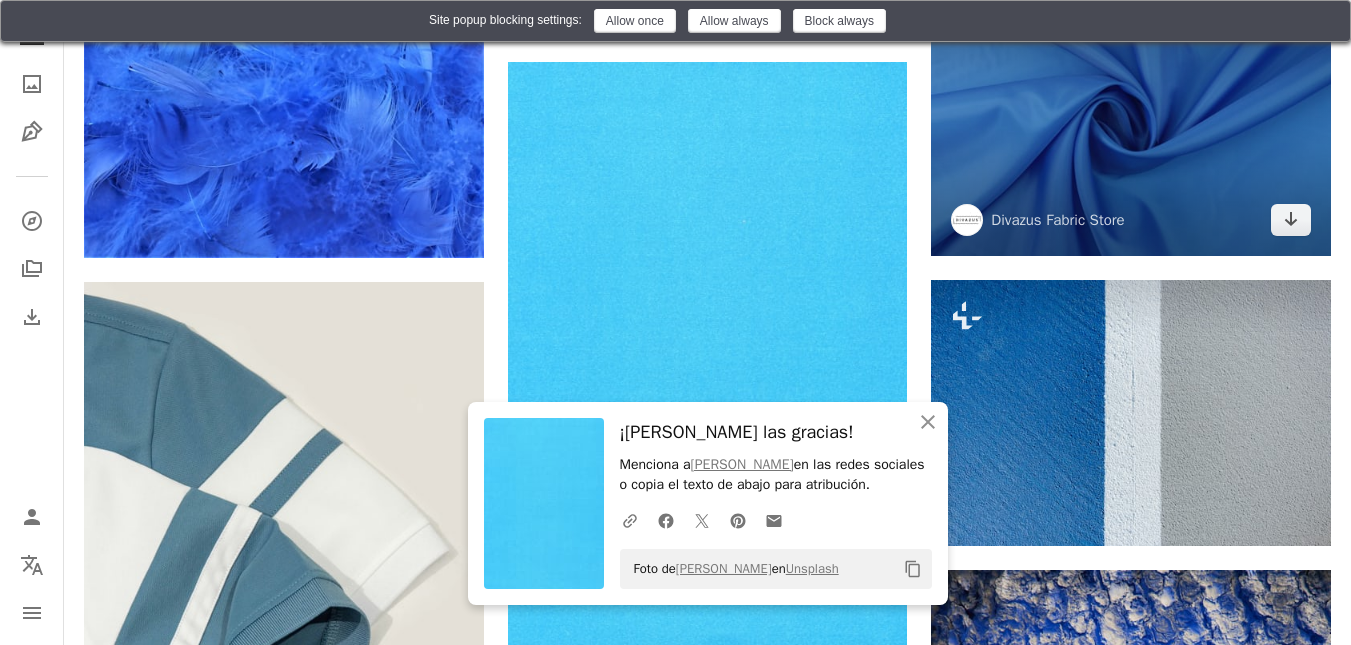 click at bounding box center (1322, 23) 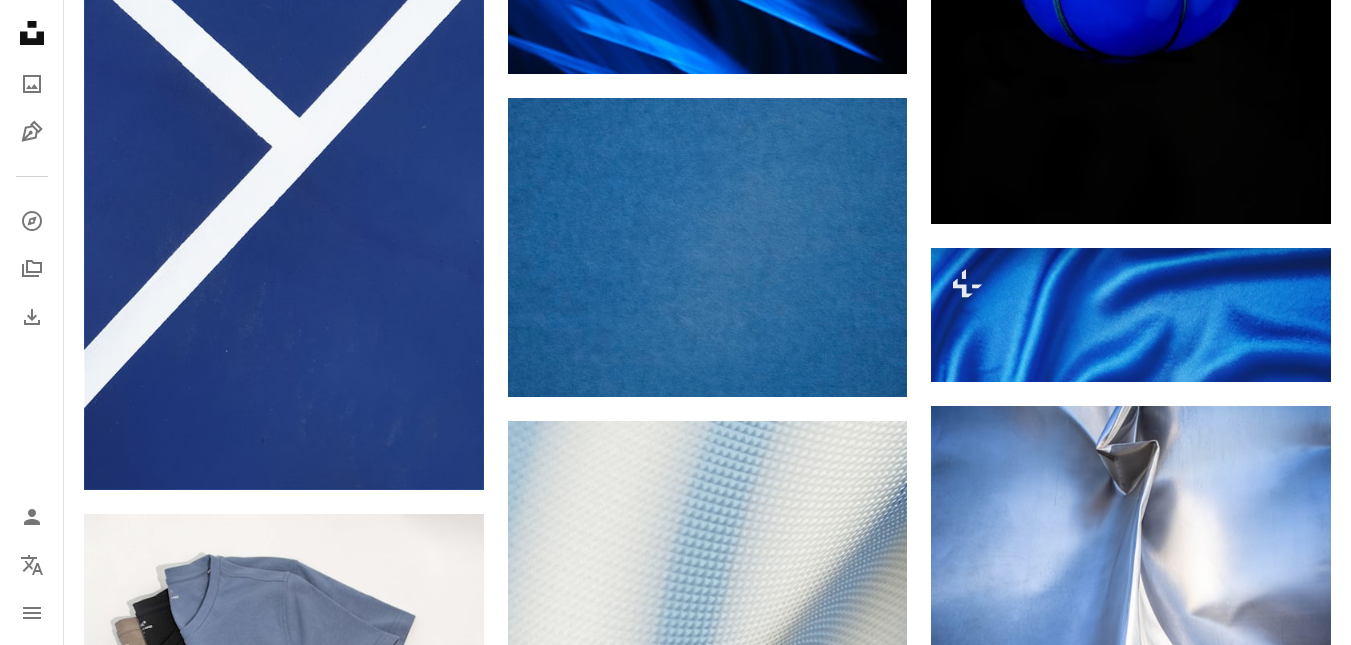 scroll, scrollTop: 8226, scrollLeft: 0, axis: vertical 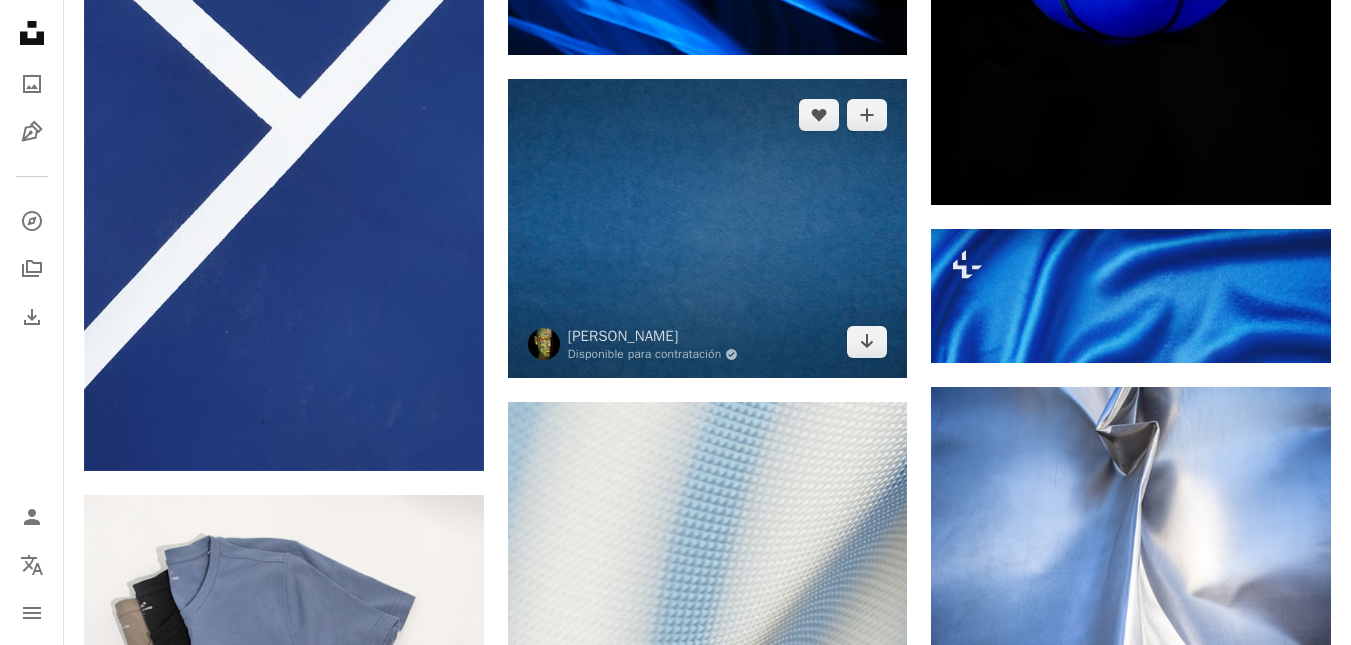 click at bounding box center (708, 229) 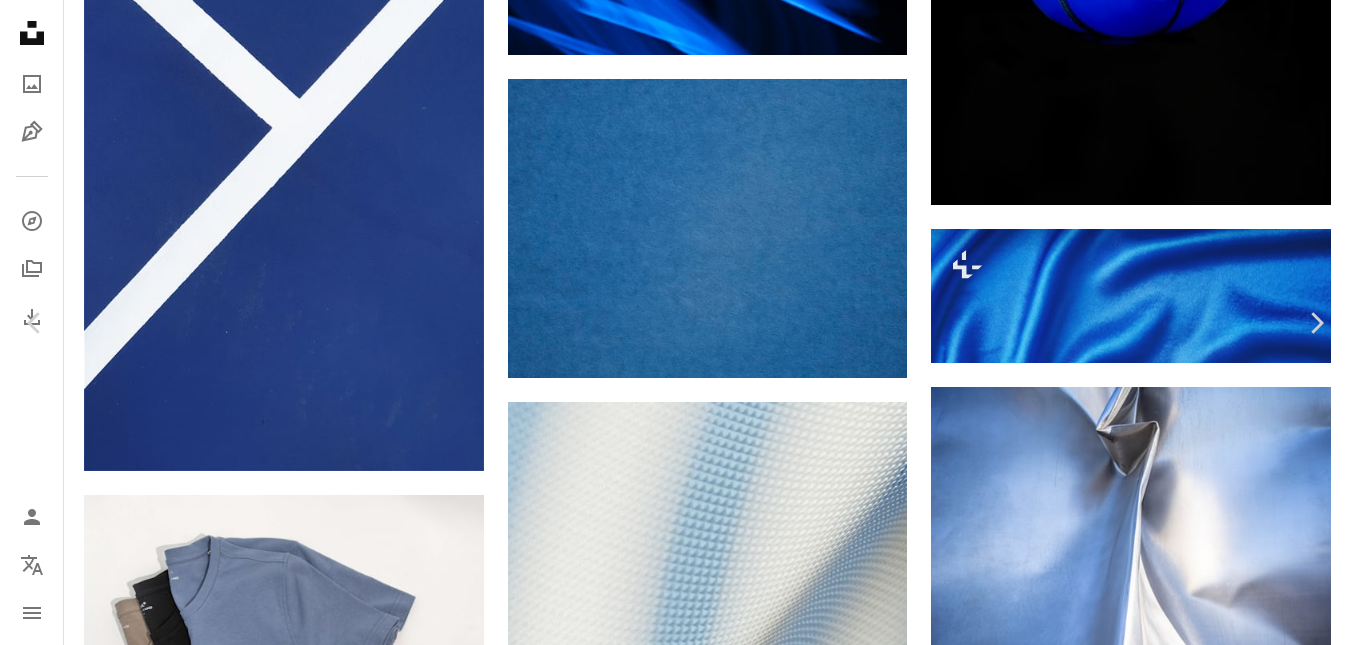 click on "Descargar gratis" at bounding box center [1149, 3304] 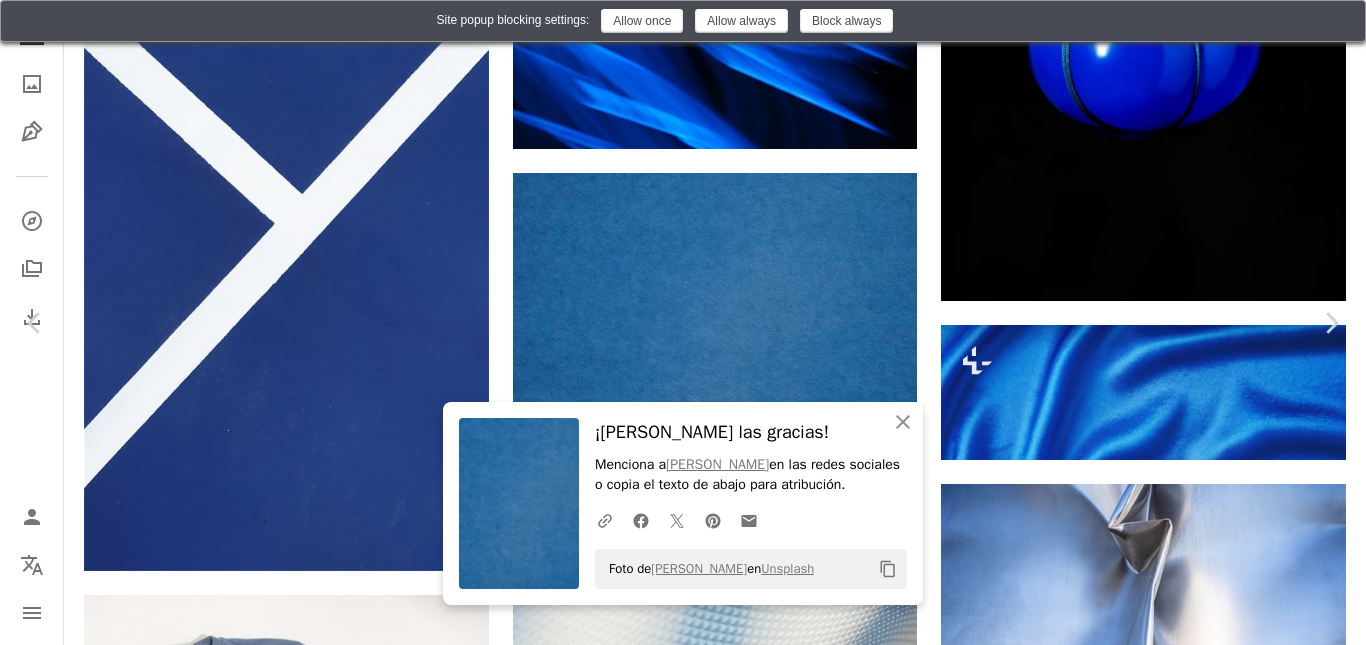 click on "Descargar gratis" at bounding box center (1164, 3436) 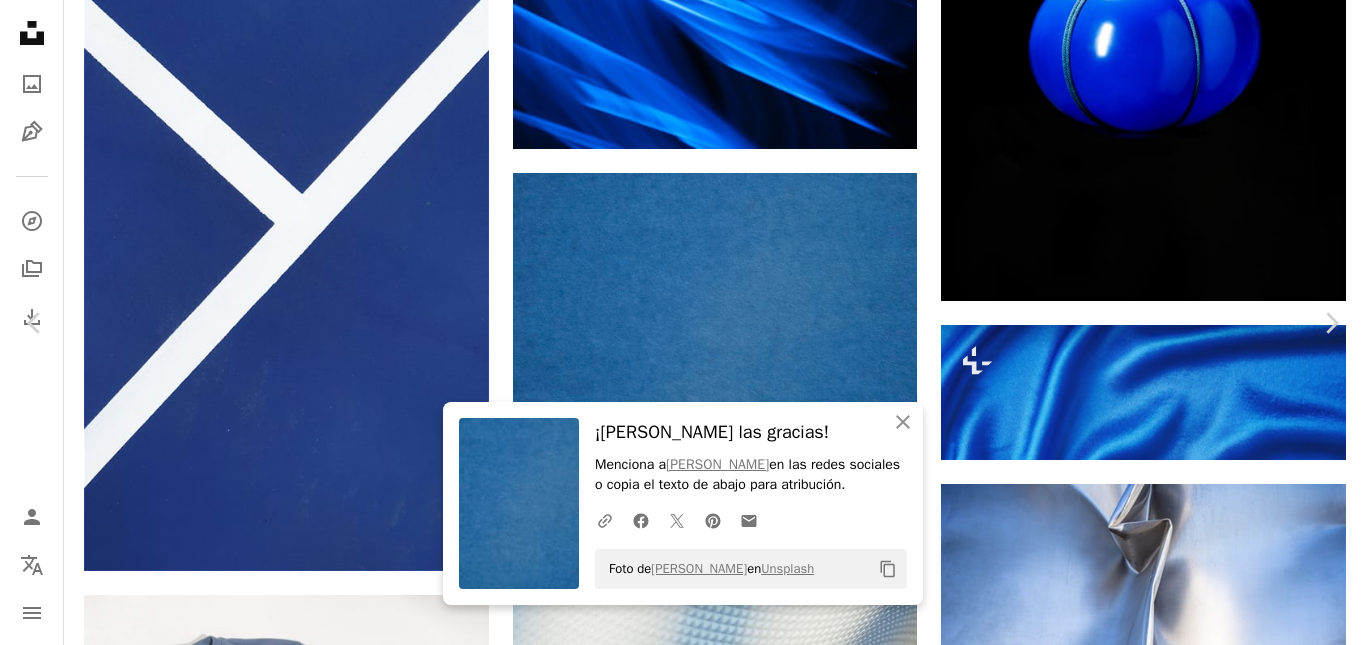 click on "An X shape Chevron left Chevron right An X shape Cerrar ¡Dale las gracias! Menciona a  engin akyurt  en las redes sociales o copia el texto de abajo para atribución. A URL sharing icon (chains) Facebook icon X (formerly Twitter) icon Pinterest icon An envelope Foto de  engin akyurt  en  Unsplash
Copy content Design an engaging website with Squarespace’s creative tools. Get started engin akyurt Disponible para contratación A checkmark inside of a circle A heart A plus sign Descargar gratis Chevron down Zoom in Visualizaciones 1.511.250 Descargas 13.563 A forward-right arrow Compartir Info icon Información More Actions Calendar outlined Publicado el  [DATE] Camera FUJIFILM, GFX100S Safety Uso gratuito bajo la  Licencia Unsplash fondo abstracto textura azul patrón pared fondo azul telón de fondo papel pintado azul alfombra plástico macro fondo azul claro Decoración cerrar decoración Superficie detalle sólido malla Imágenes de Creative Commons  |  Ver más en iStock  ↗ A heart" at bounding box center [683, 3711] 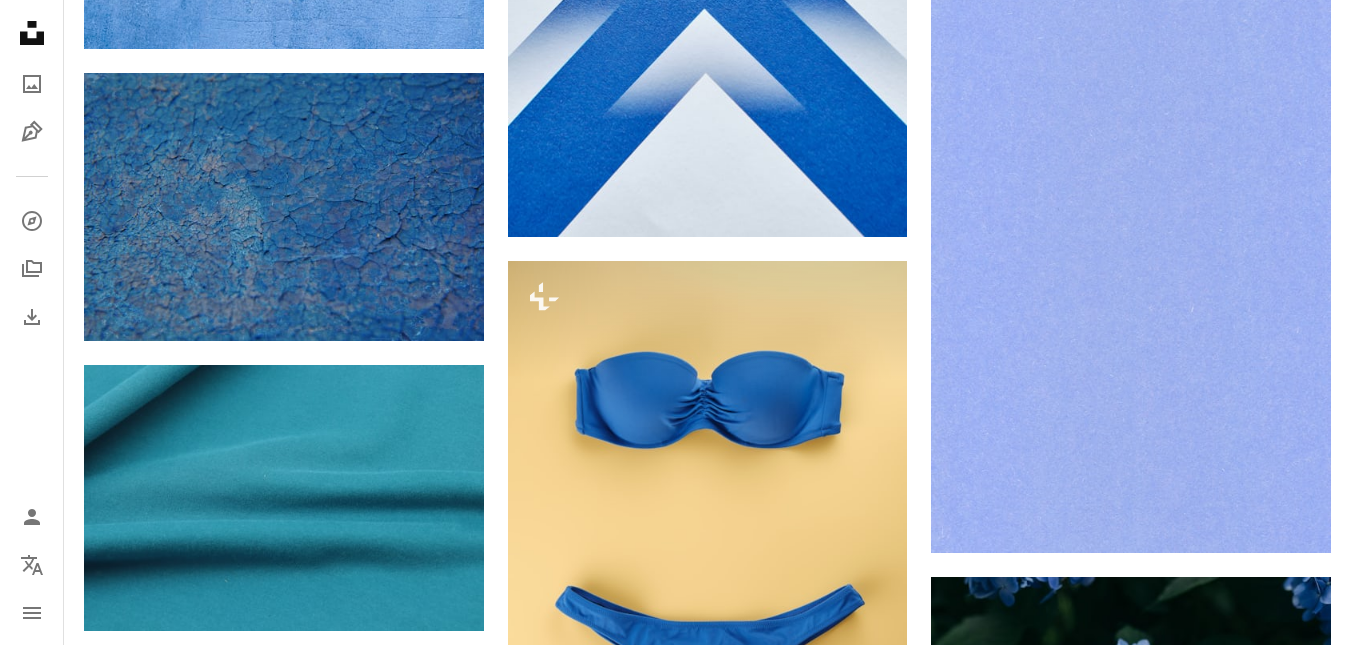 scroll, scrollTop: 10953, scrollLeft: 0, axis: vertical 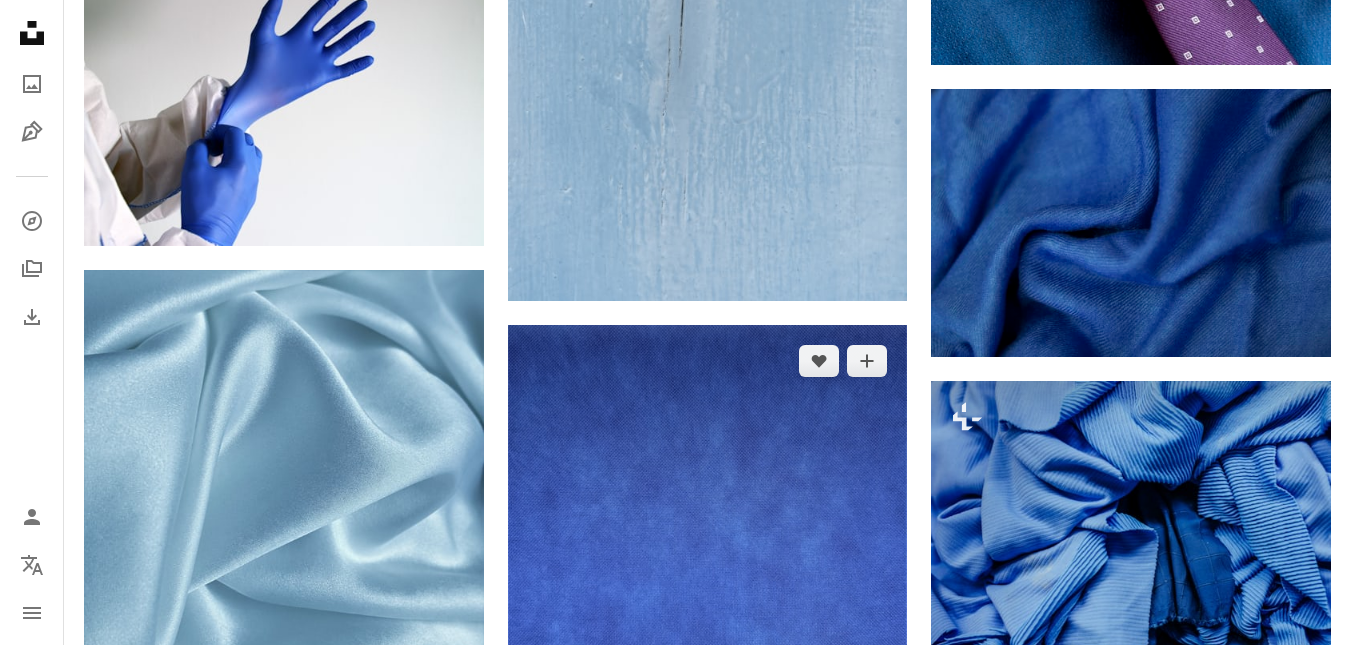 click at bounding box center [708, 610] 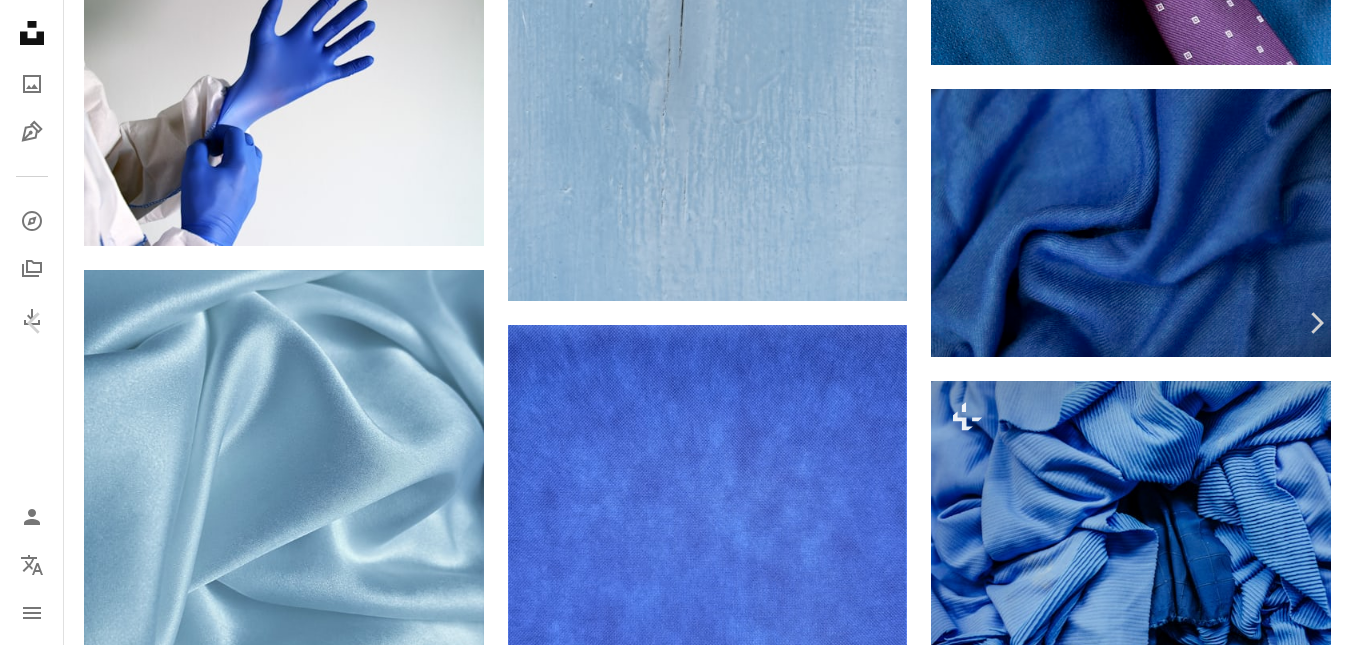click 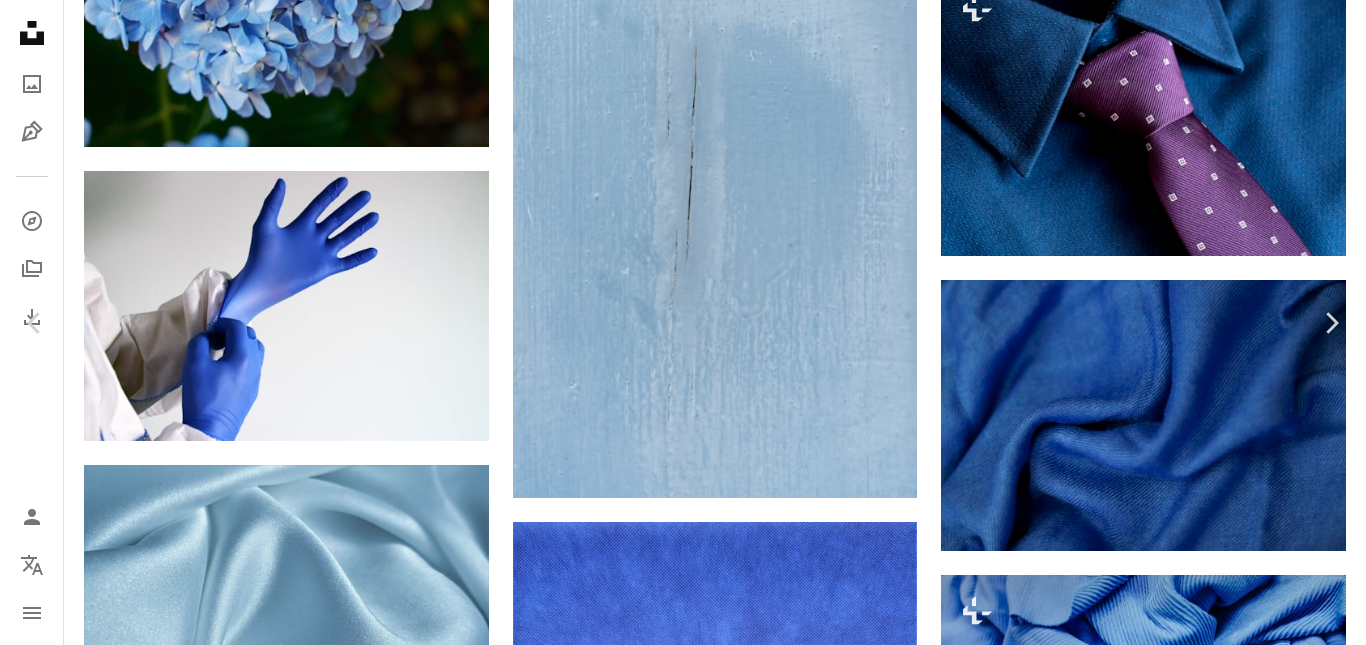 click on "Tamaño original" at bounding box center (1089, 4237) 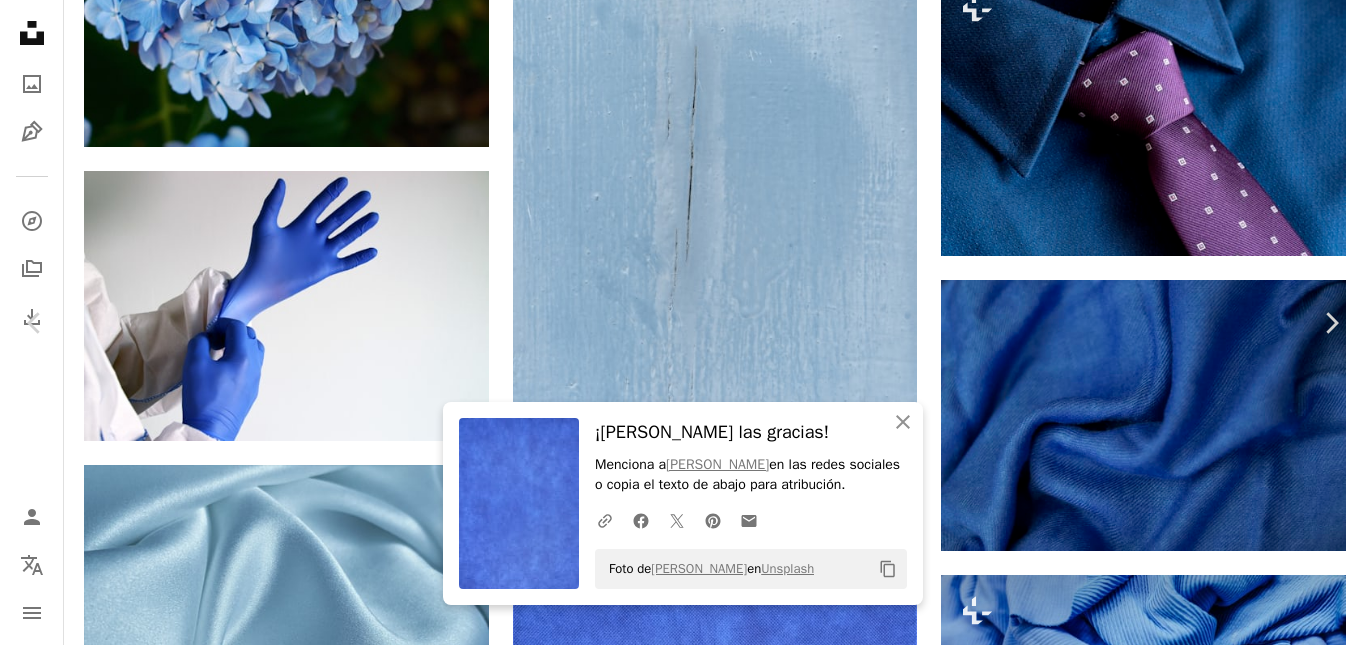 click on "**********" at bounding box center [683, -6254] 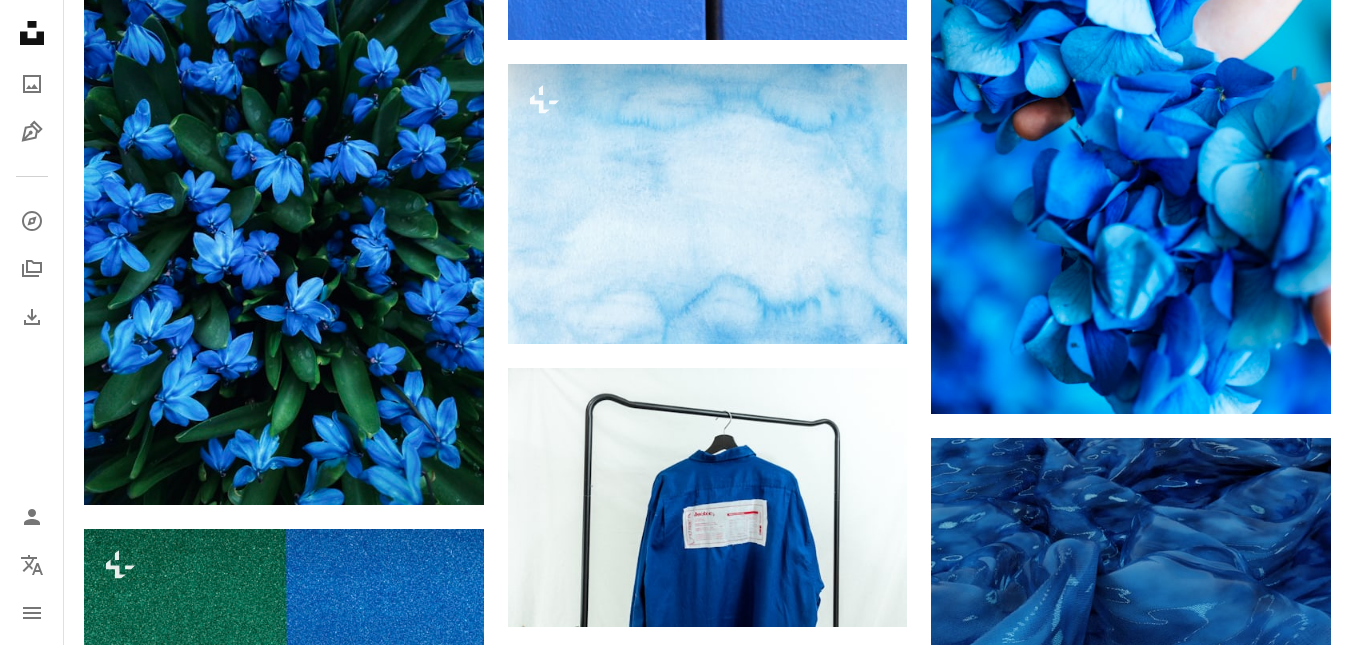 scroll, scrollTop: 18037, scrollLeft: 0, axis: vertical 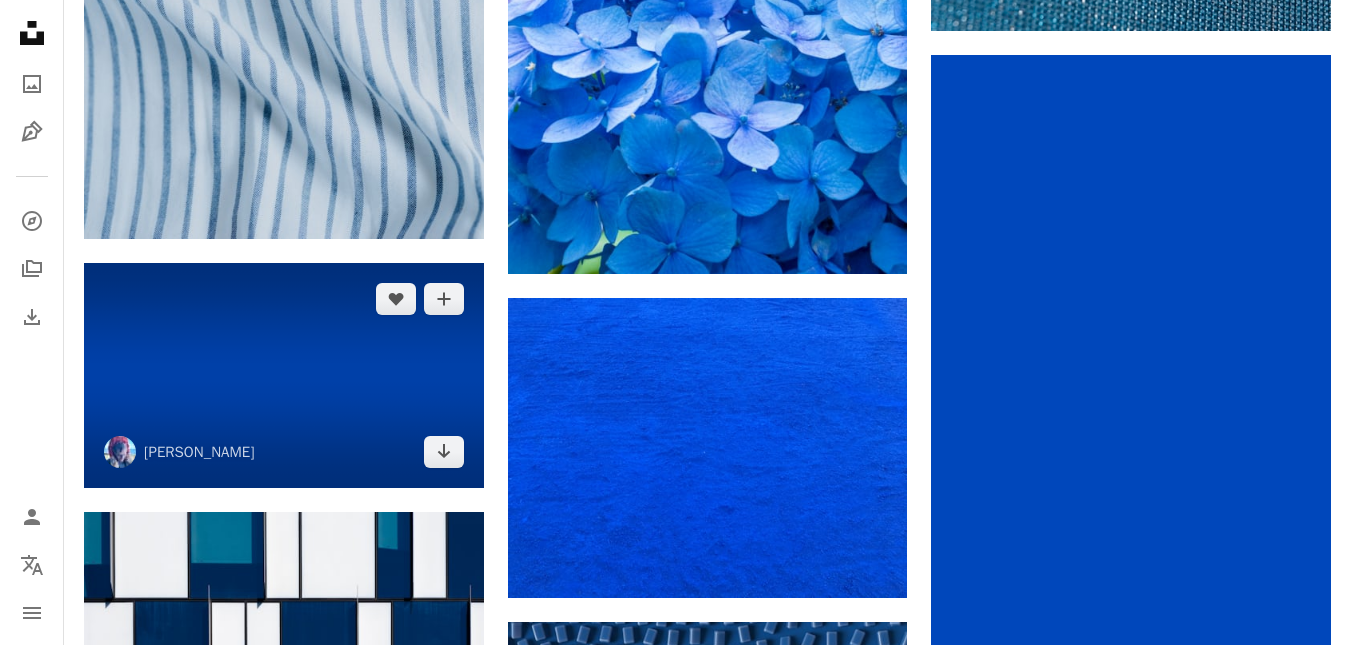 click at bounding box center (284, 375) 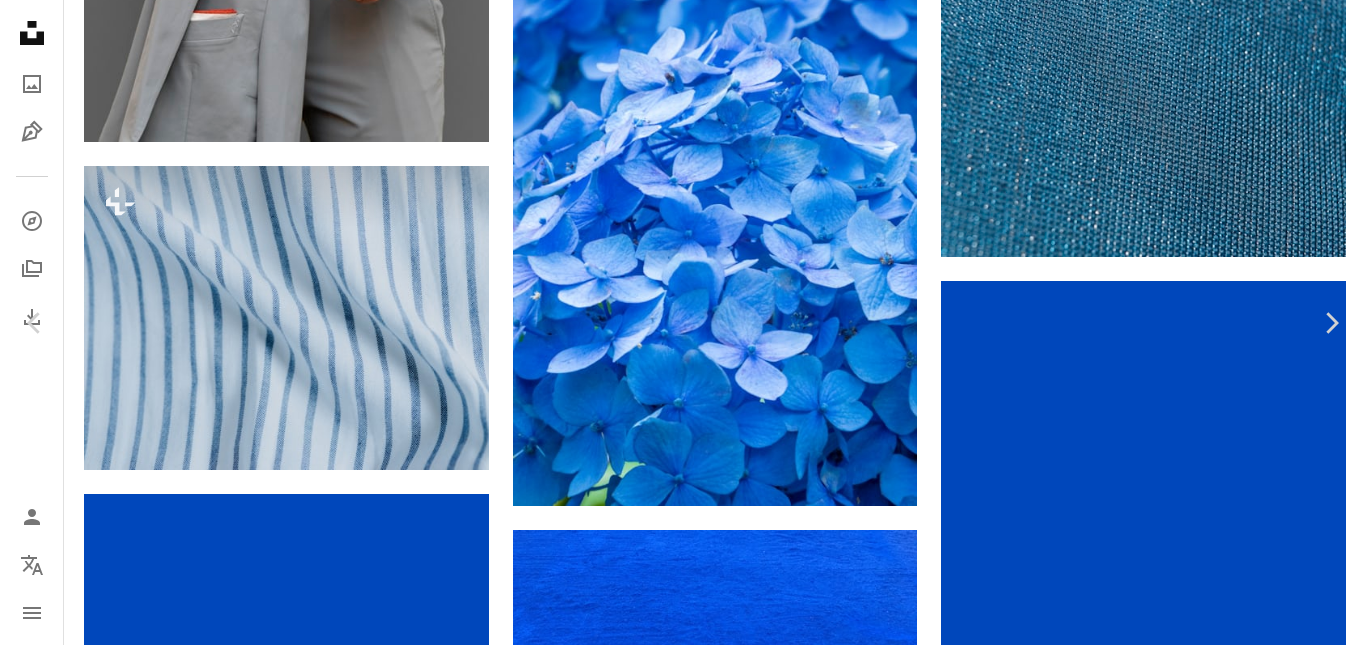 scroll, scrollTop: 879, scrollLeft: 0, axis: vertical 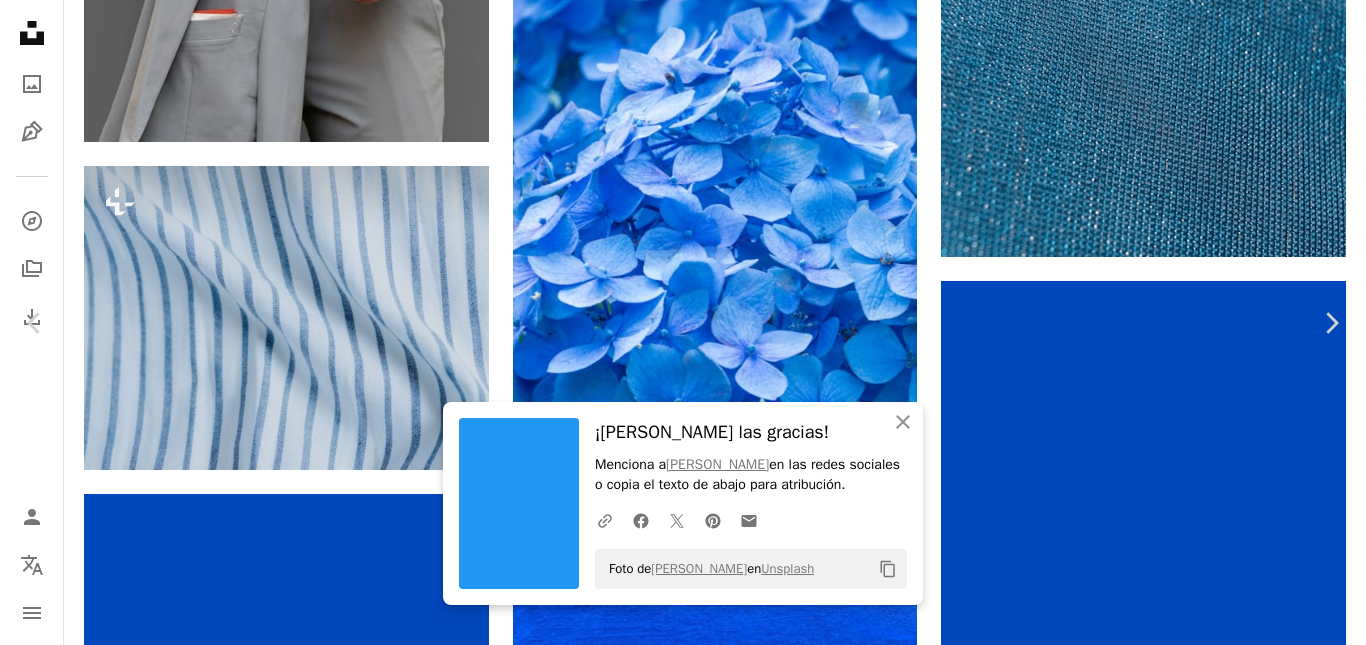 click at bounding box center (675, 3647) 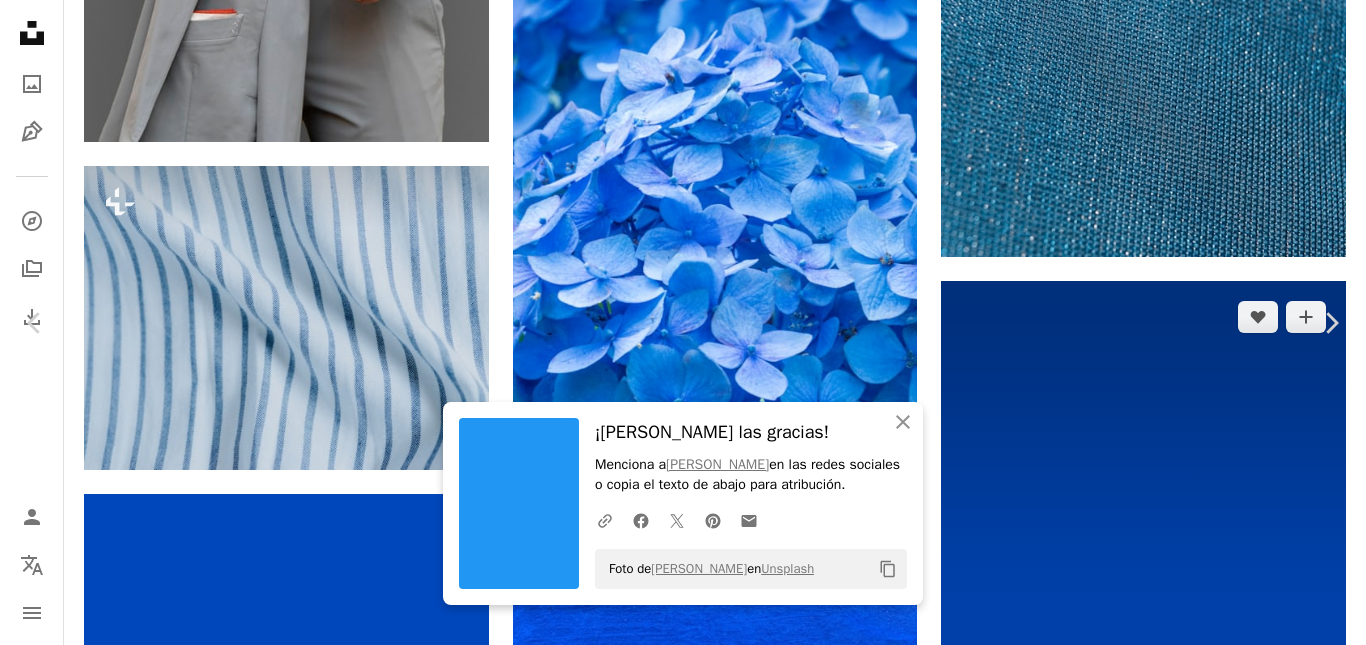 click on "An X shape Chevron left Chevron right Design an engaging website with Squarespace’s creative tools. Get started An X shape Cerrar ¡Dale las gracias! Menciona [PERSON_NAME]  en las redes sociales o copia el texto de abajo para atribución. A URL sharing icon (chains) Facebook icon X (formerly Twitter) icon Pinterest icon An envelope Foto de  [PERSON_NAME]  en  Unsplash
Copy content [PERSON_NAME] B Para  Unsplash+ A heart A plus sign A lock Descargar Zoom in A forward-right arrow Compartir More Actions Calendar outlined Publicado el  [DATE] Safety Con la  Licencia Unsplash+ papel tapiz fondo textura azul verde gradiente luz fondo degradado de color 16:9 fondo de presentación Gradientes moderno Fondo borroso Color azul Espacio de copia Espacio para el texto Fotos de stock gratuitas Imágenes relacionadas Plus sign for Unsplash+ A heart A plus sign [PERSON_NAME] Para  Unsplash+ A lock Descargar Plus sign for Unsplash+ A heart A plus sign [PERSON_NAME] B Para  Unsplash+ A lock Descargar A heart" at bounding box center (683, 3787) 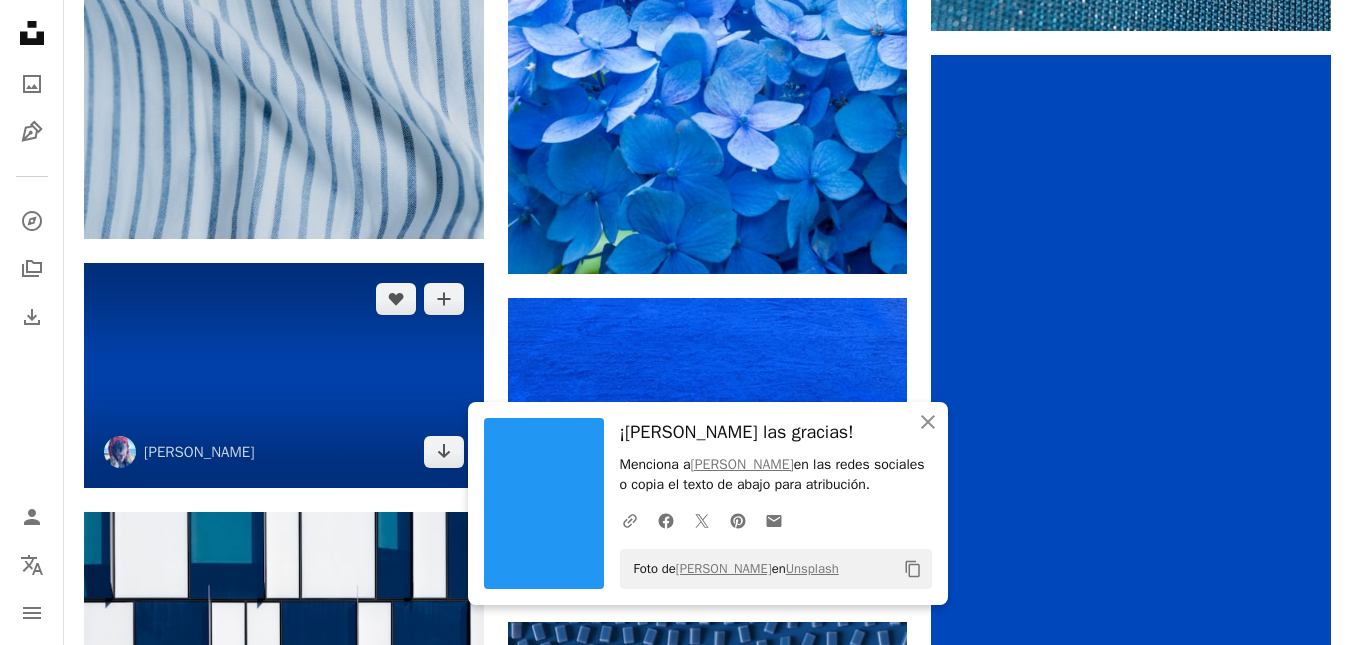click at bounding box center [284, 375] 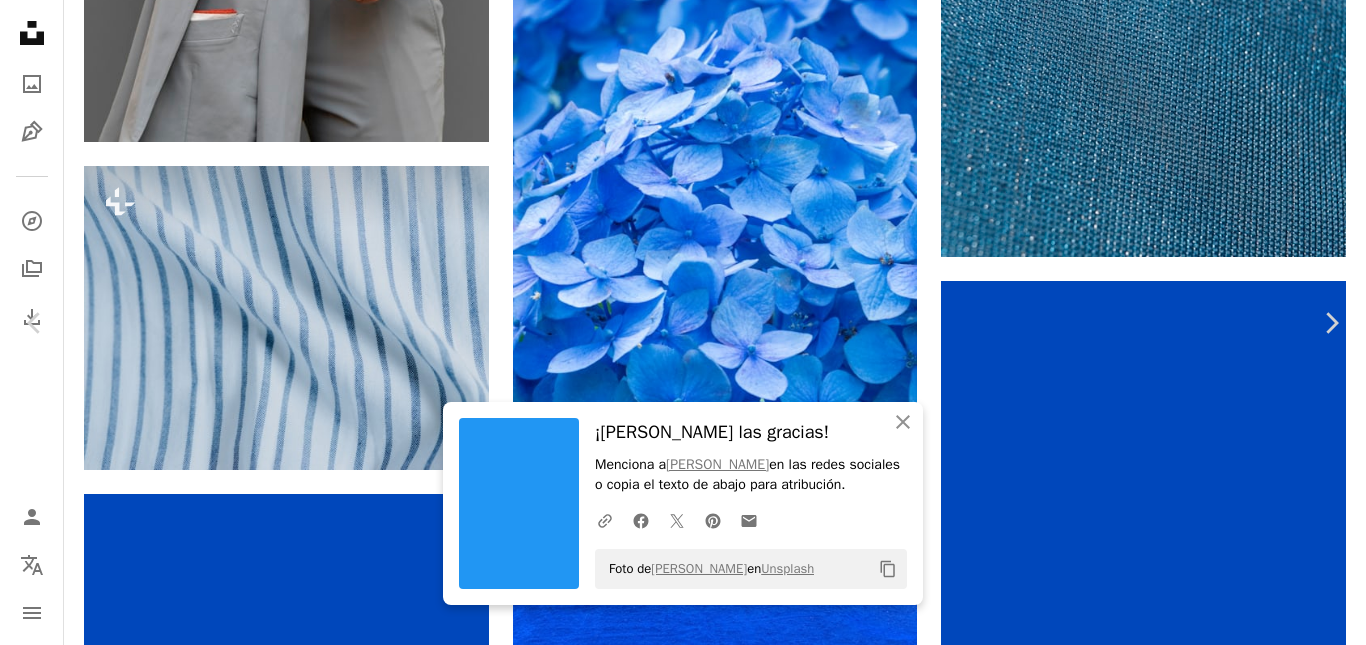 scroll, scrollTop: 3247, scrollLeft: 0, axis: vertical 